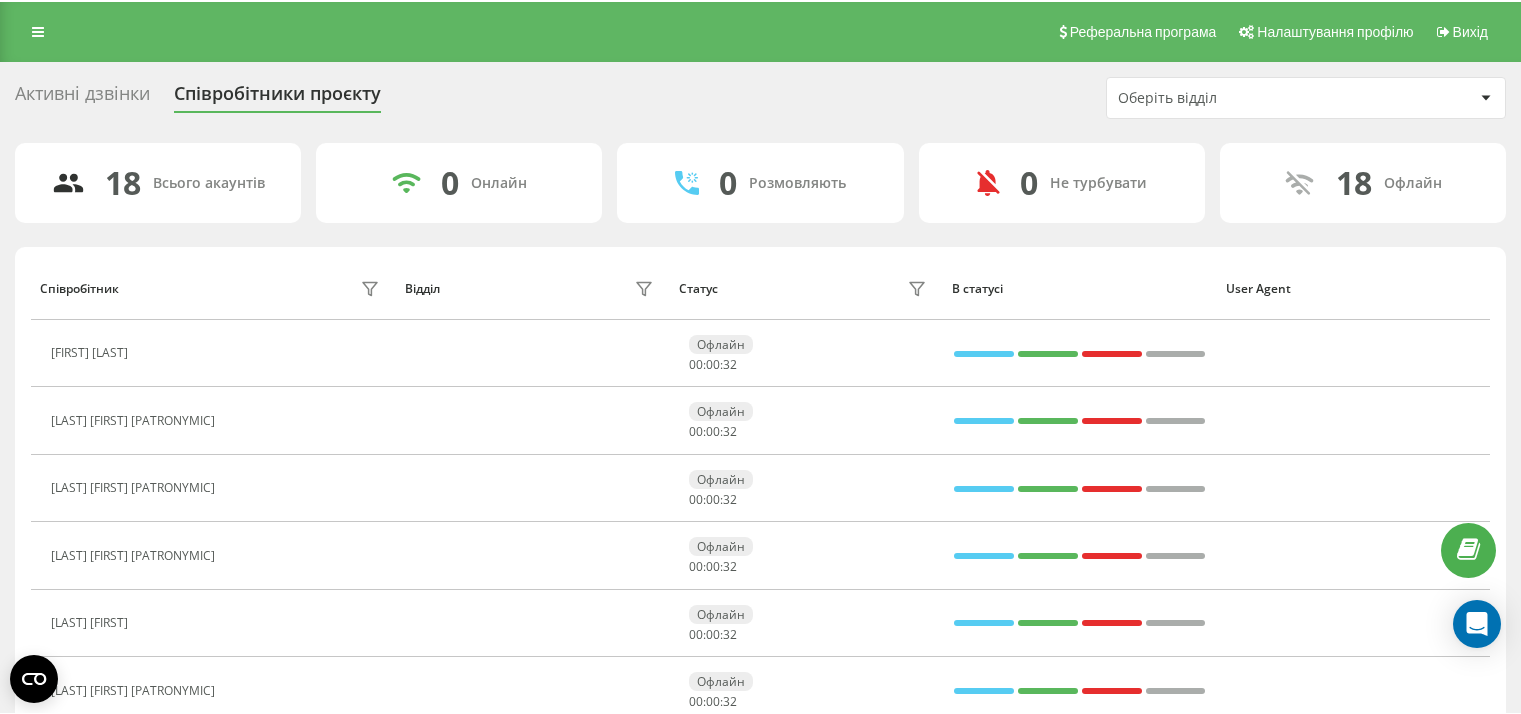 scroll, scrollTop: 0, scrollLeft: 0, axis: both 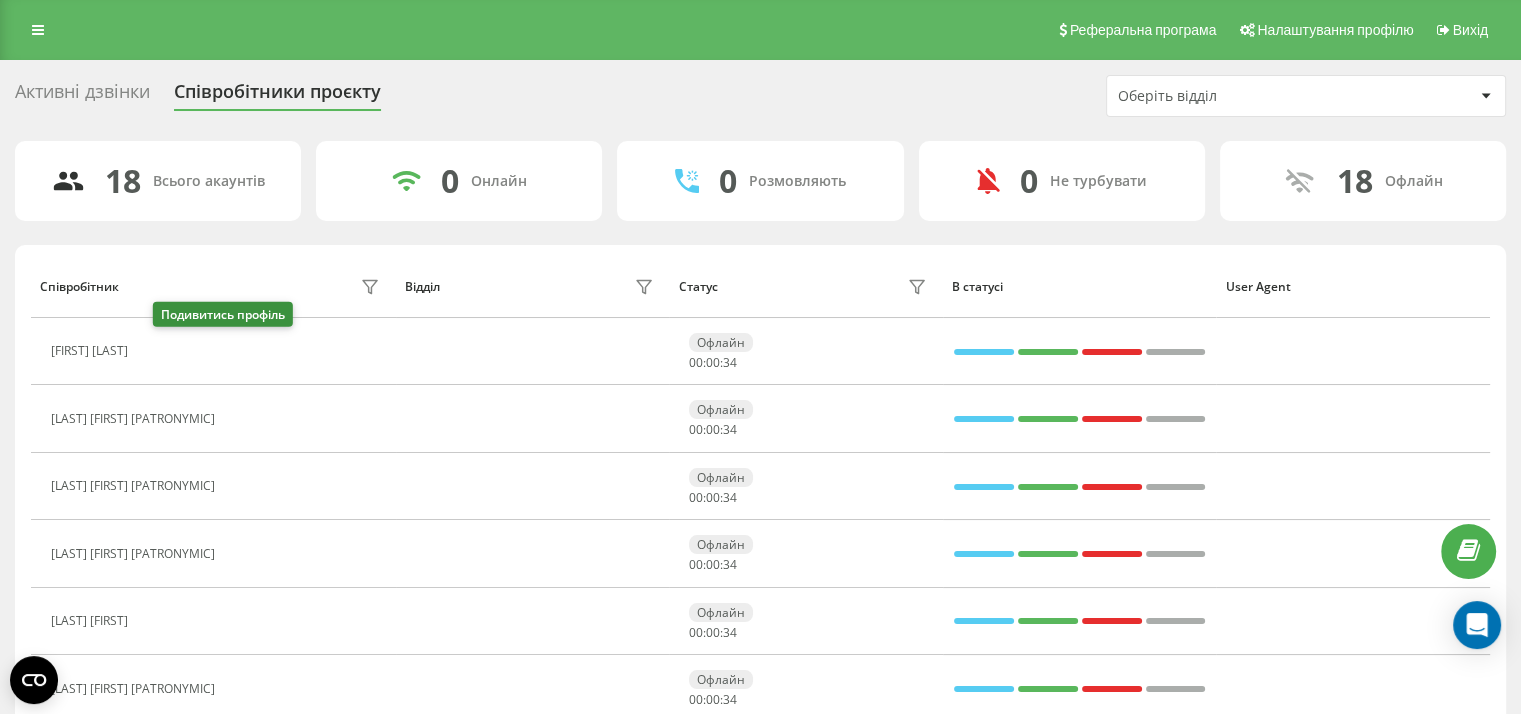 click 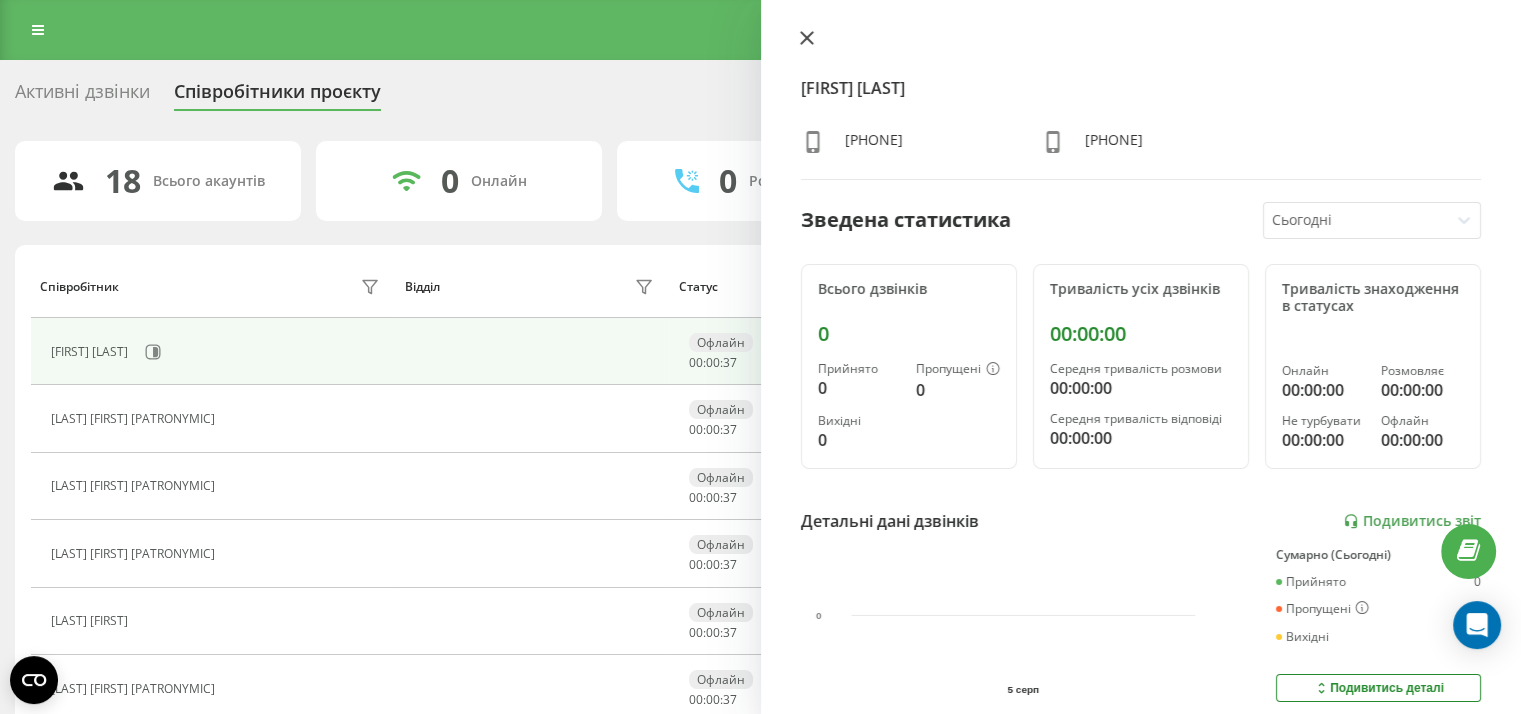 click 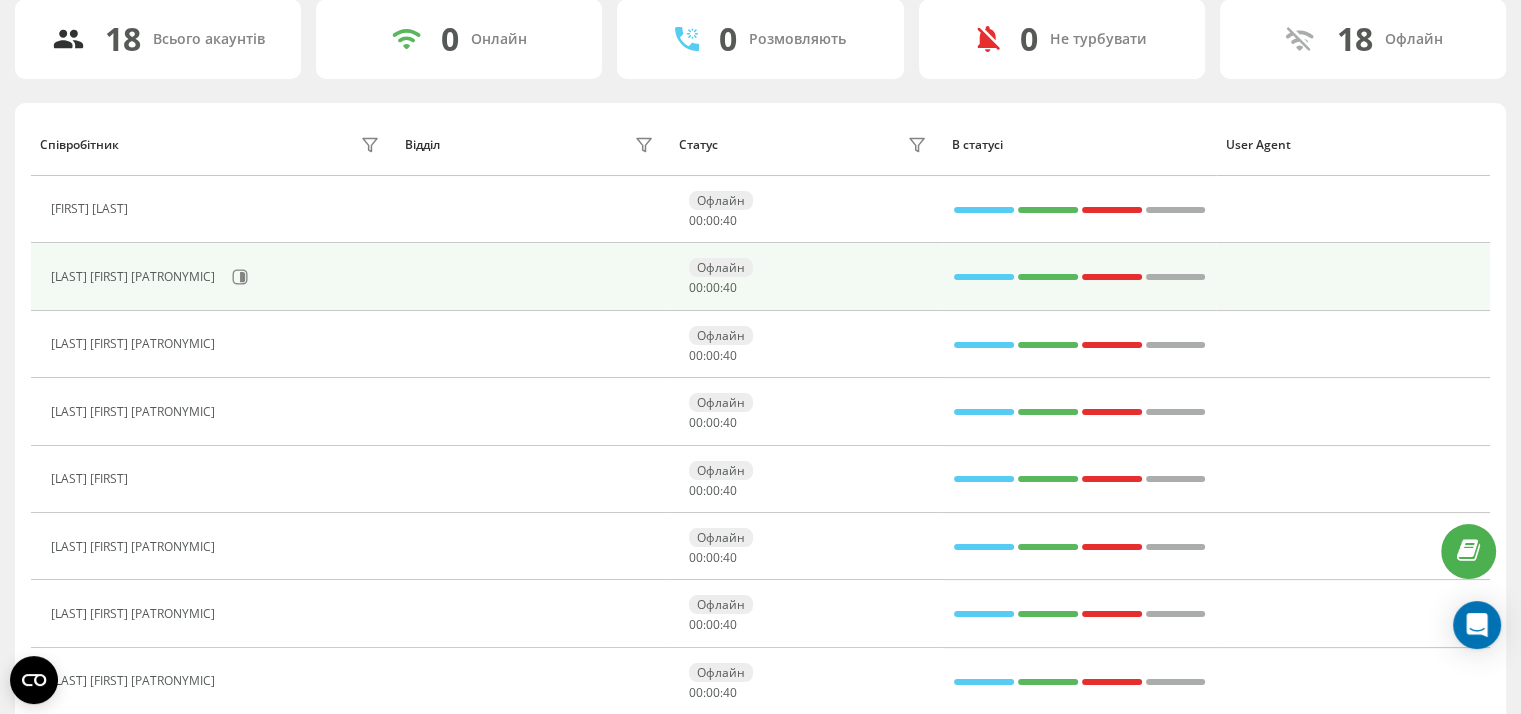 scroll, scrollTop: 144, scrollLeft: 0, axis: vertical 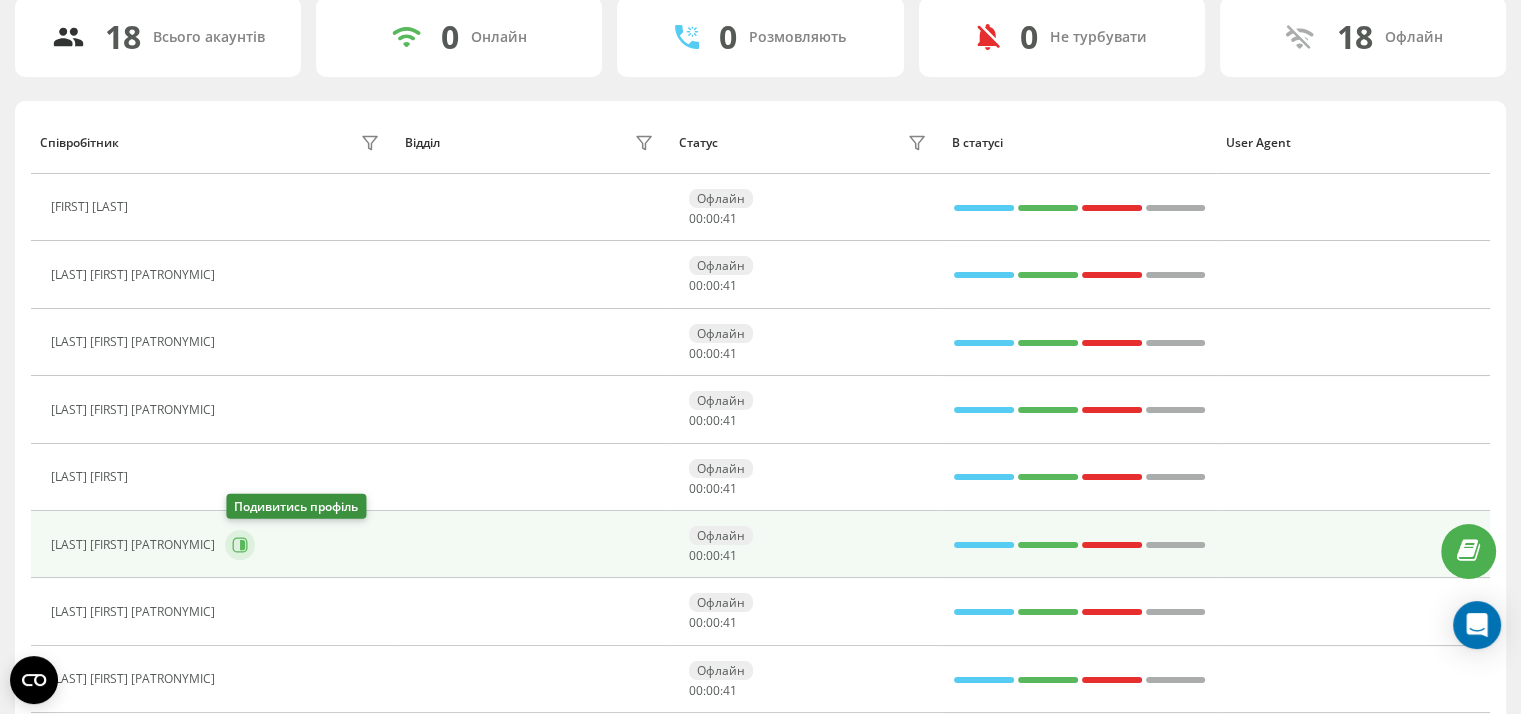 click 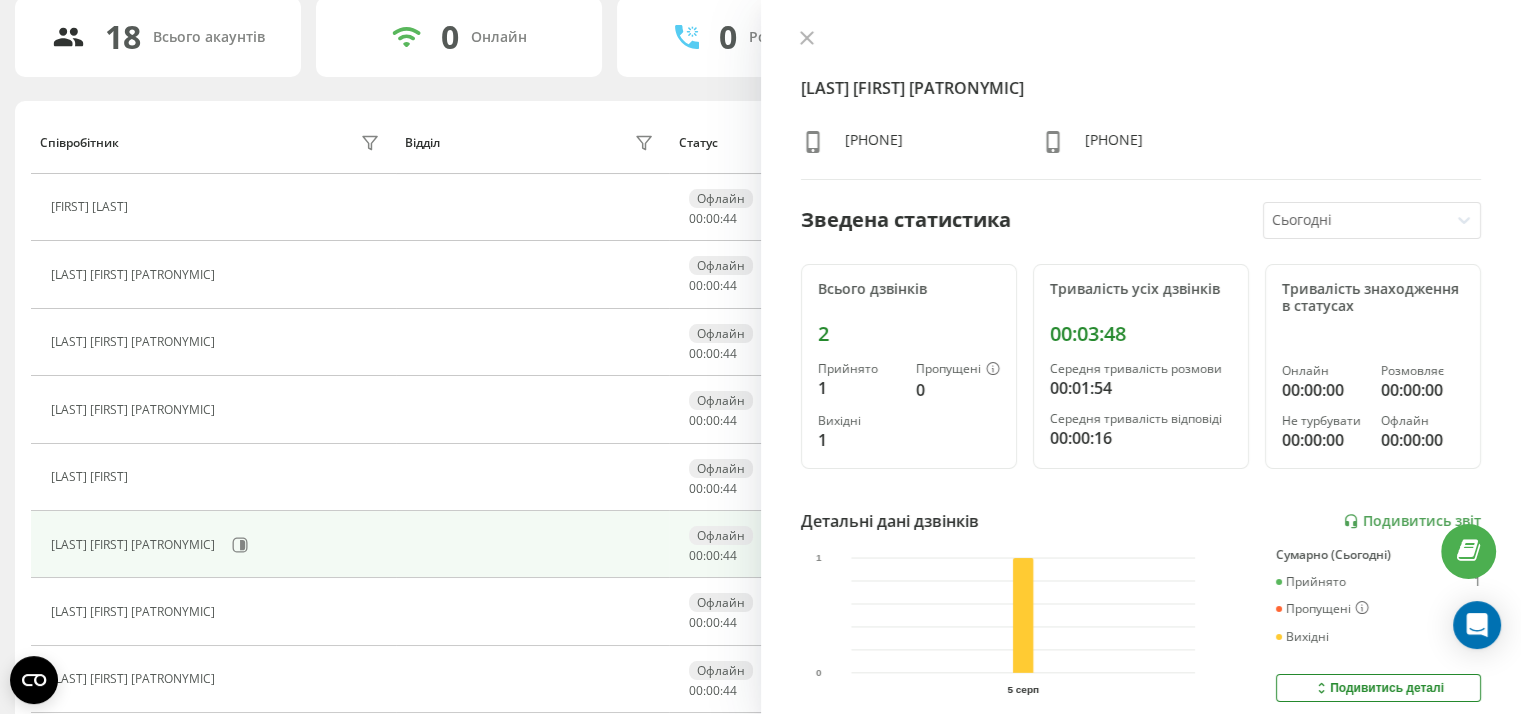 click 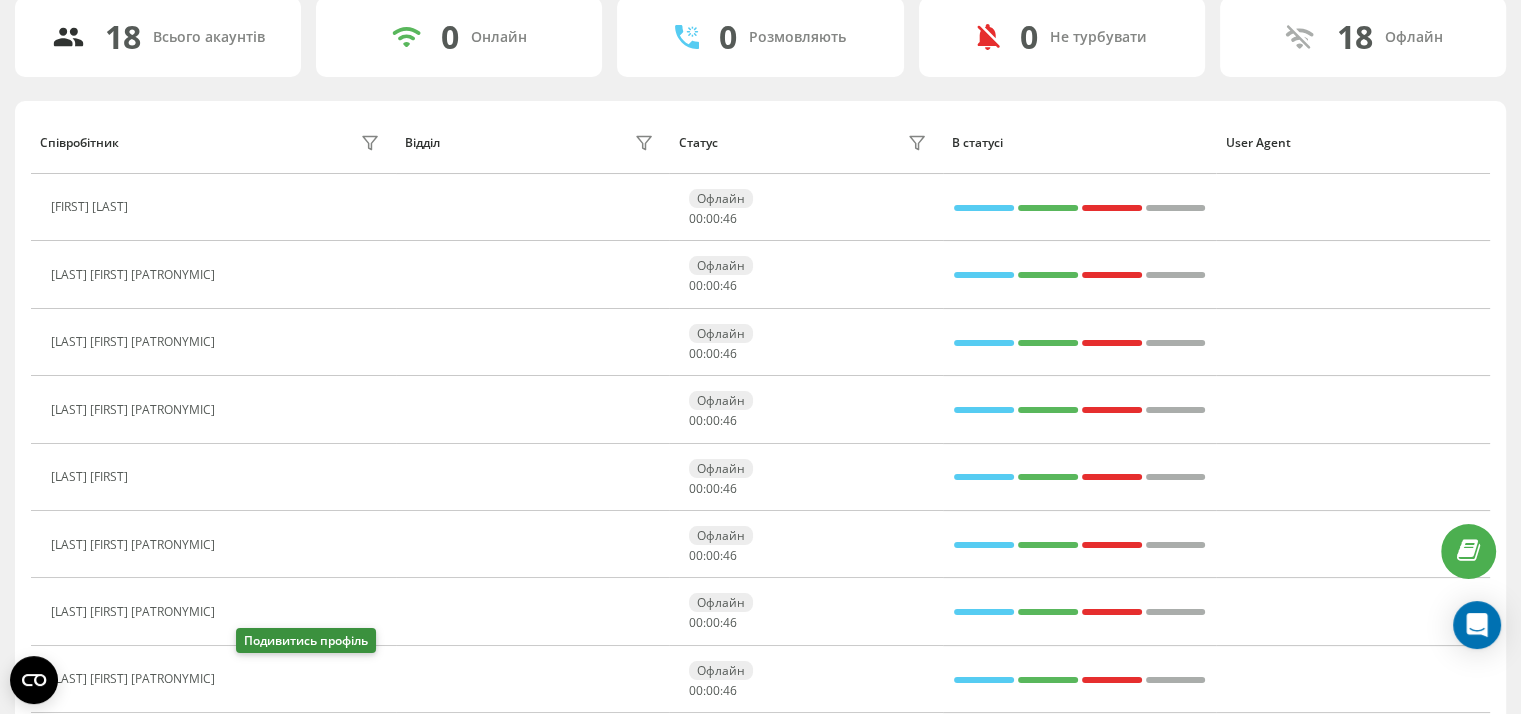 click 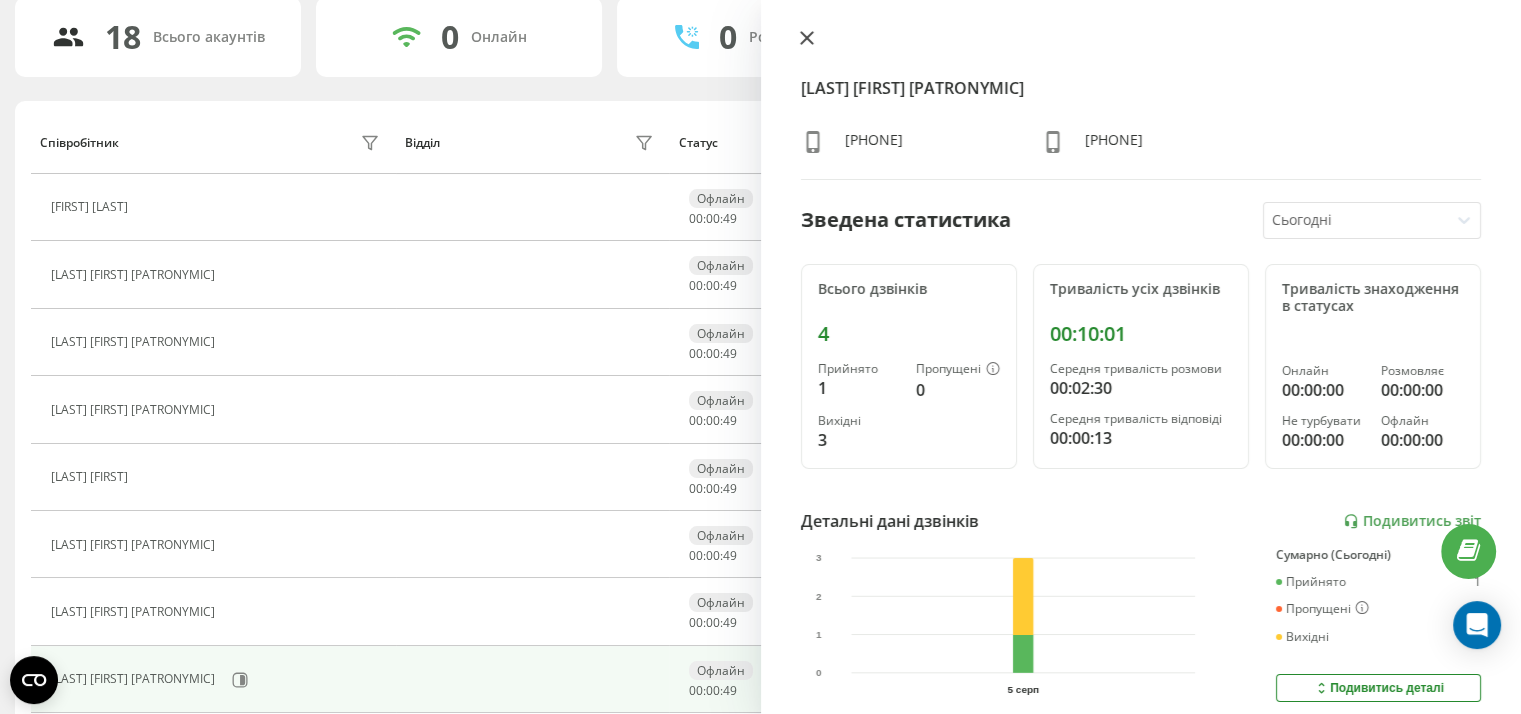 click 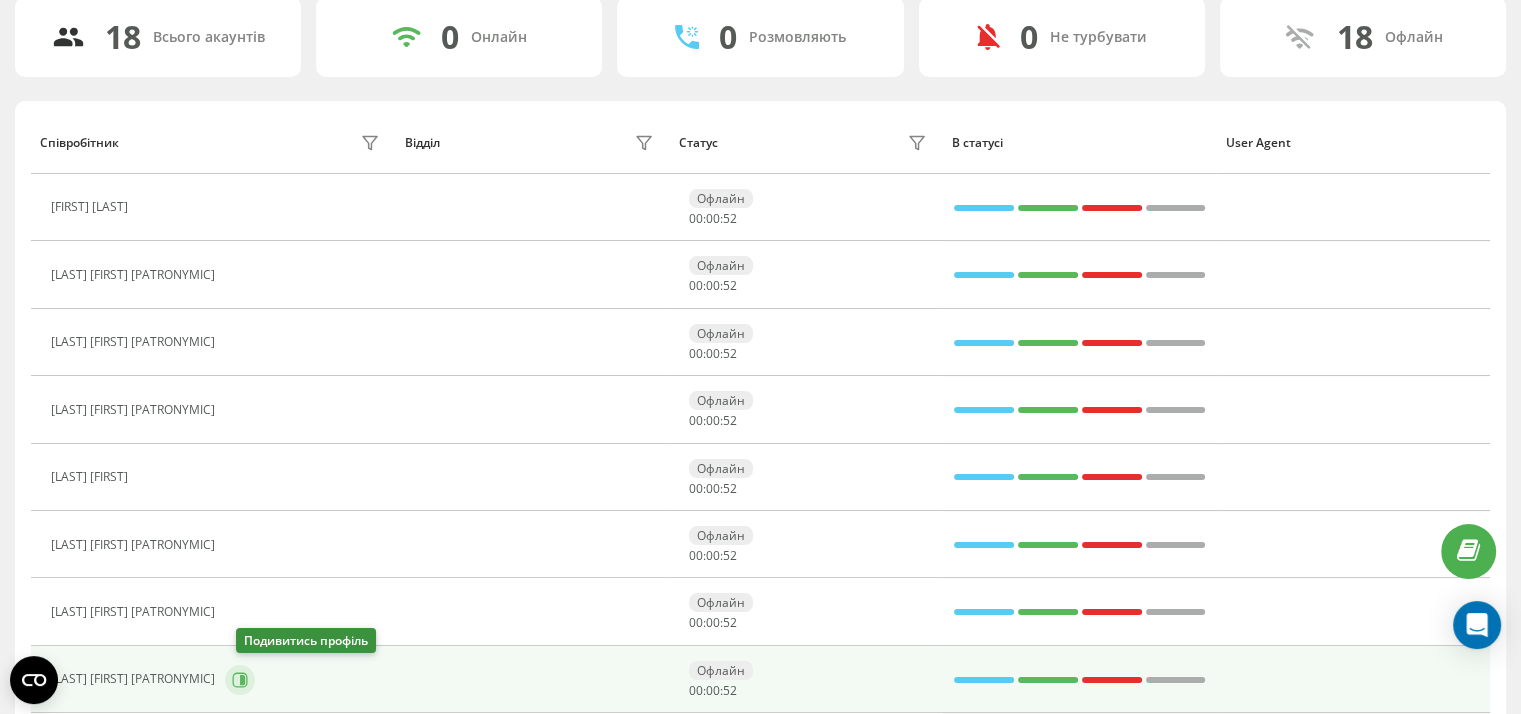 click 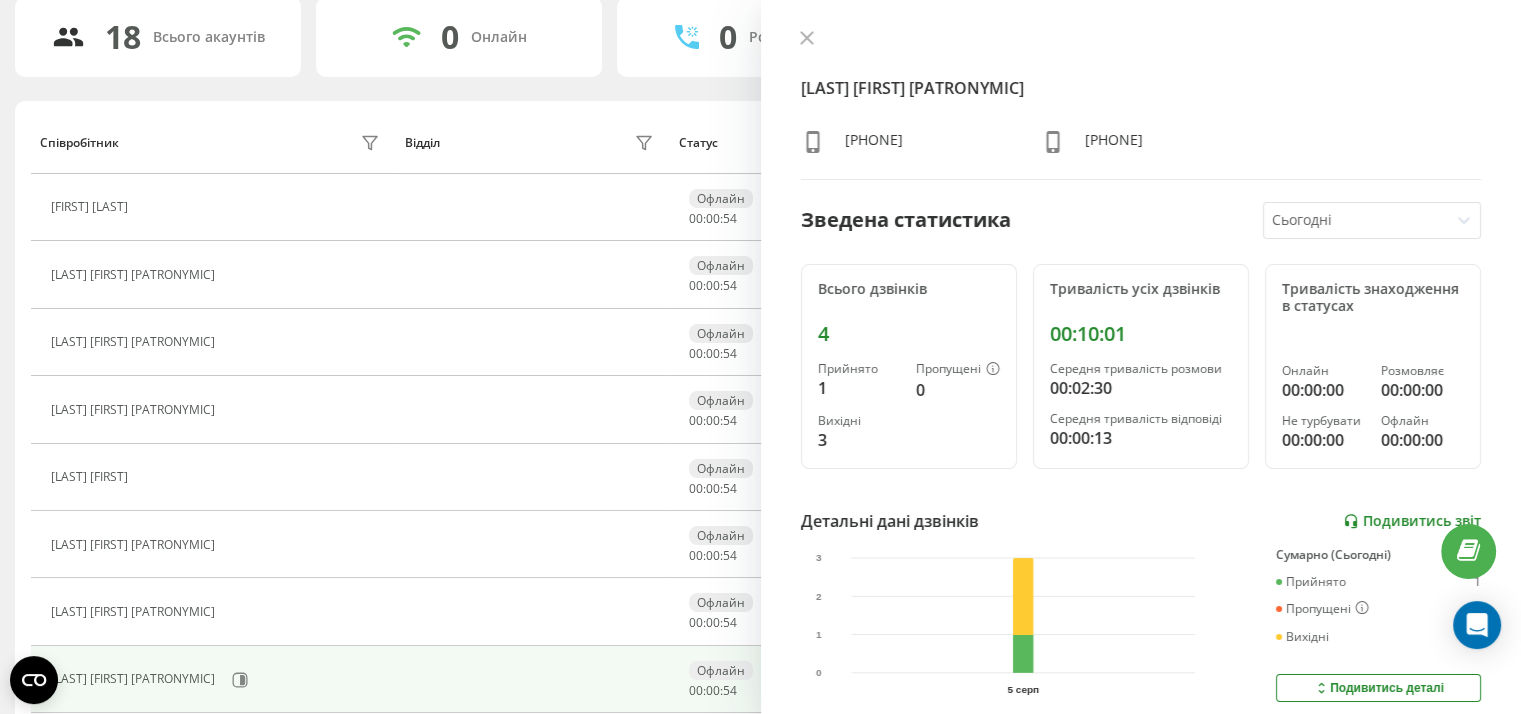 click on "Подивитись звіт" at bounding box center (1412, 521) 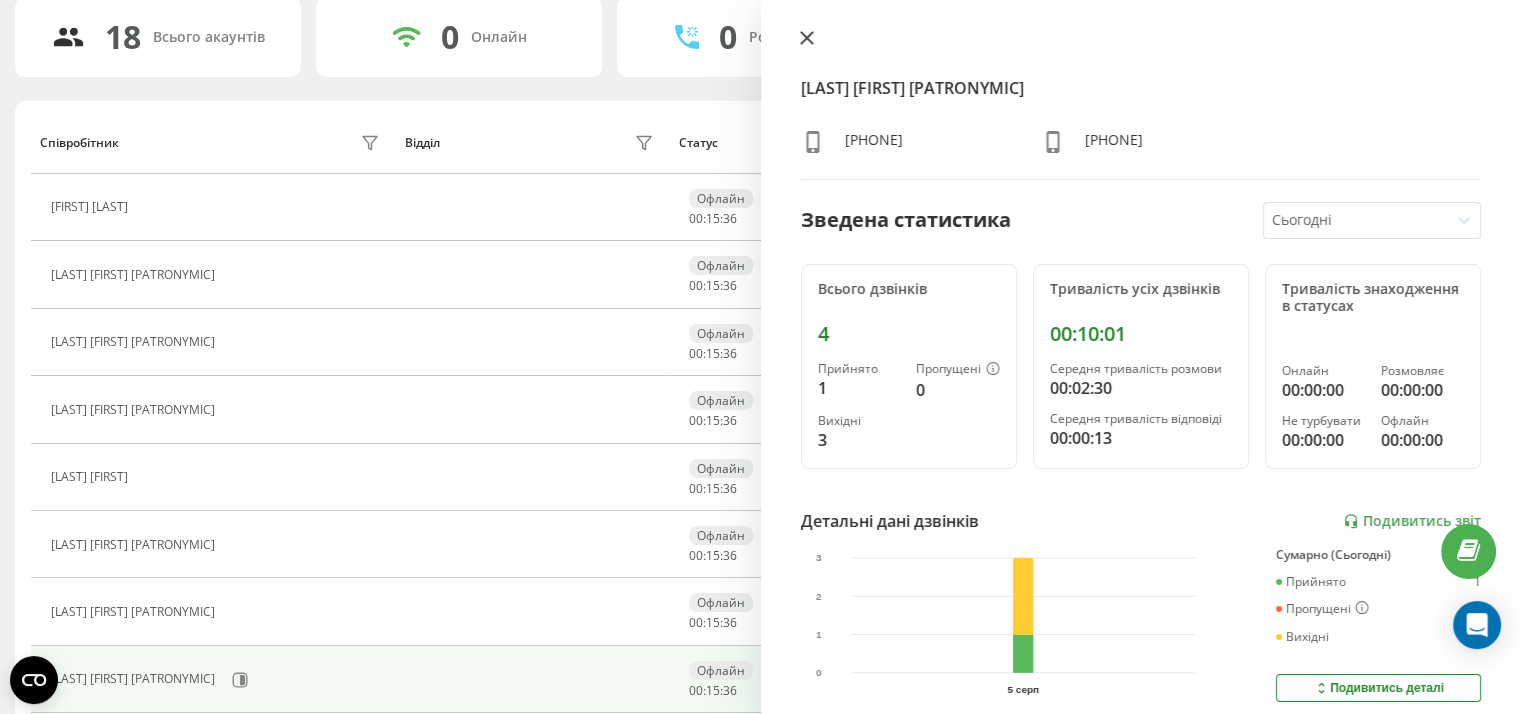 click 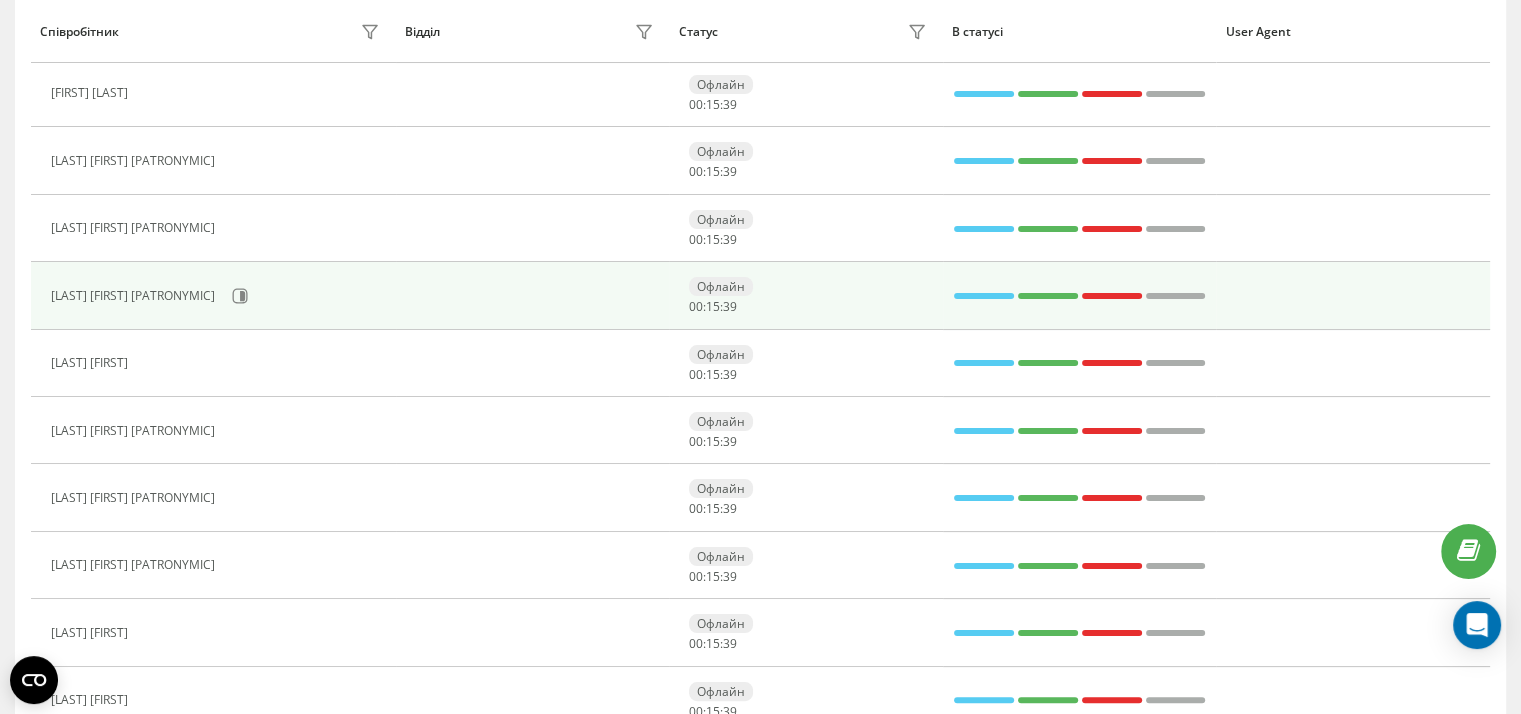 scroll, scrollTop: 262, scrollLeft: 0, axis: vertical 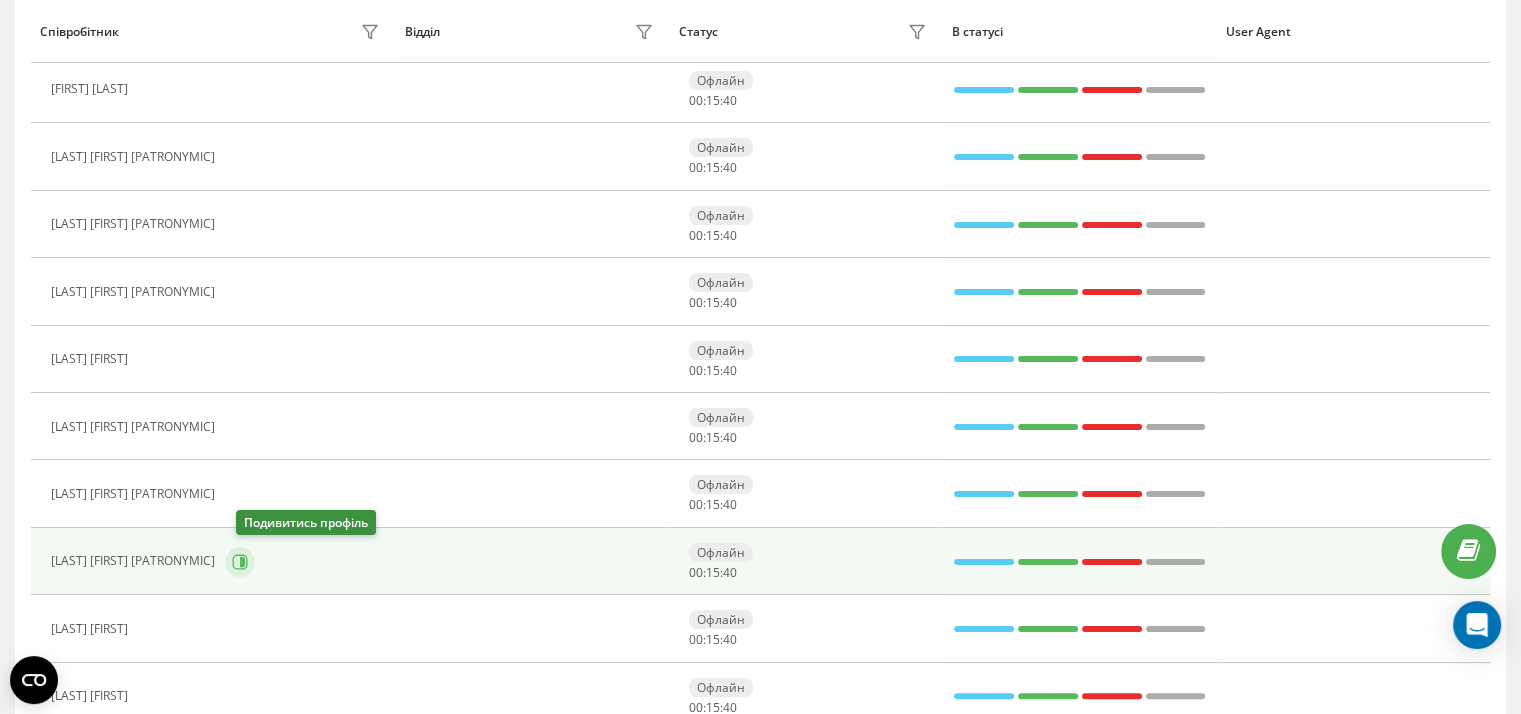 click 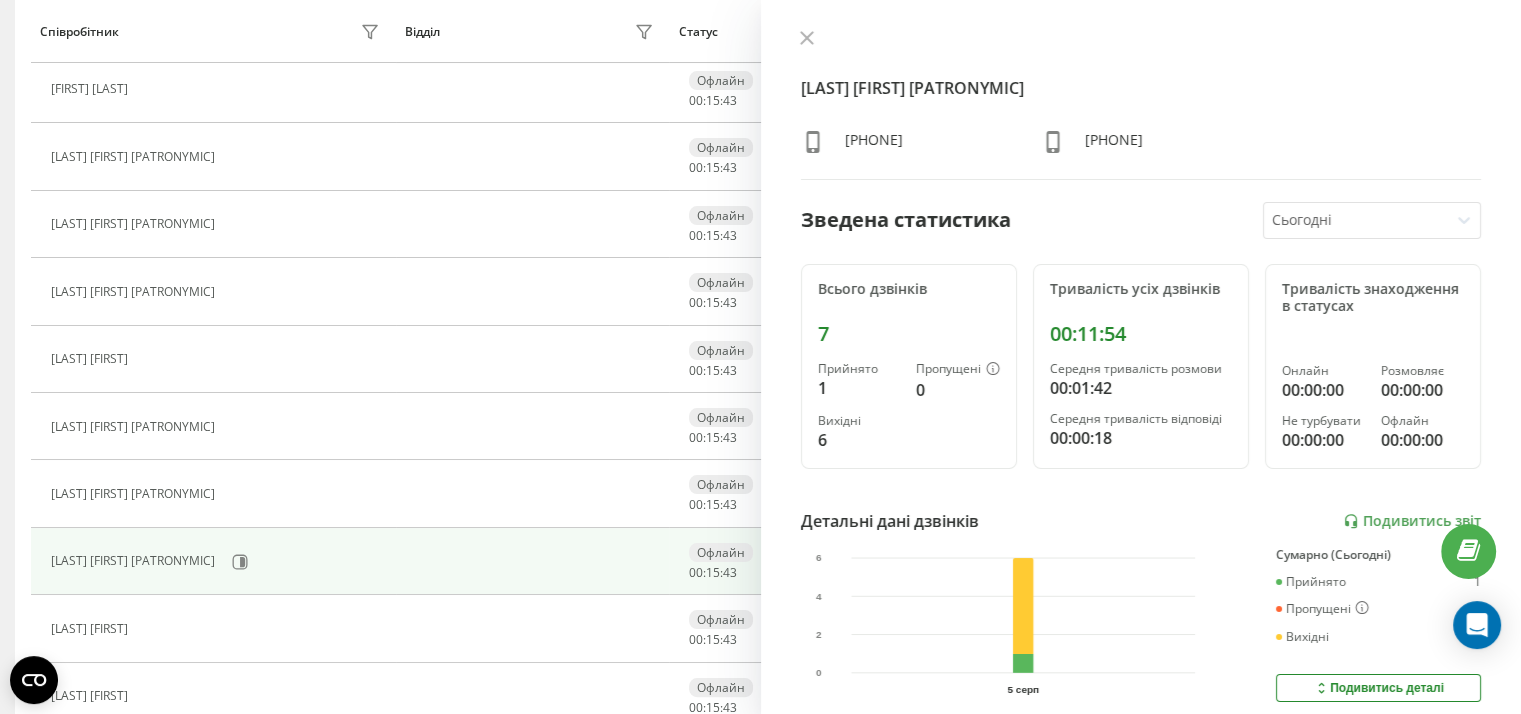 click 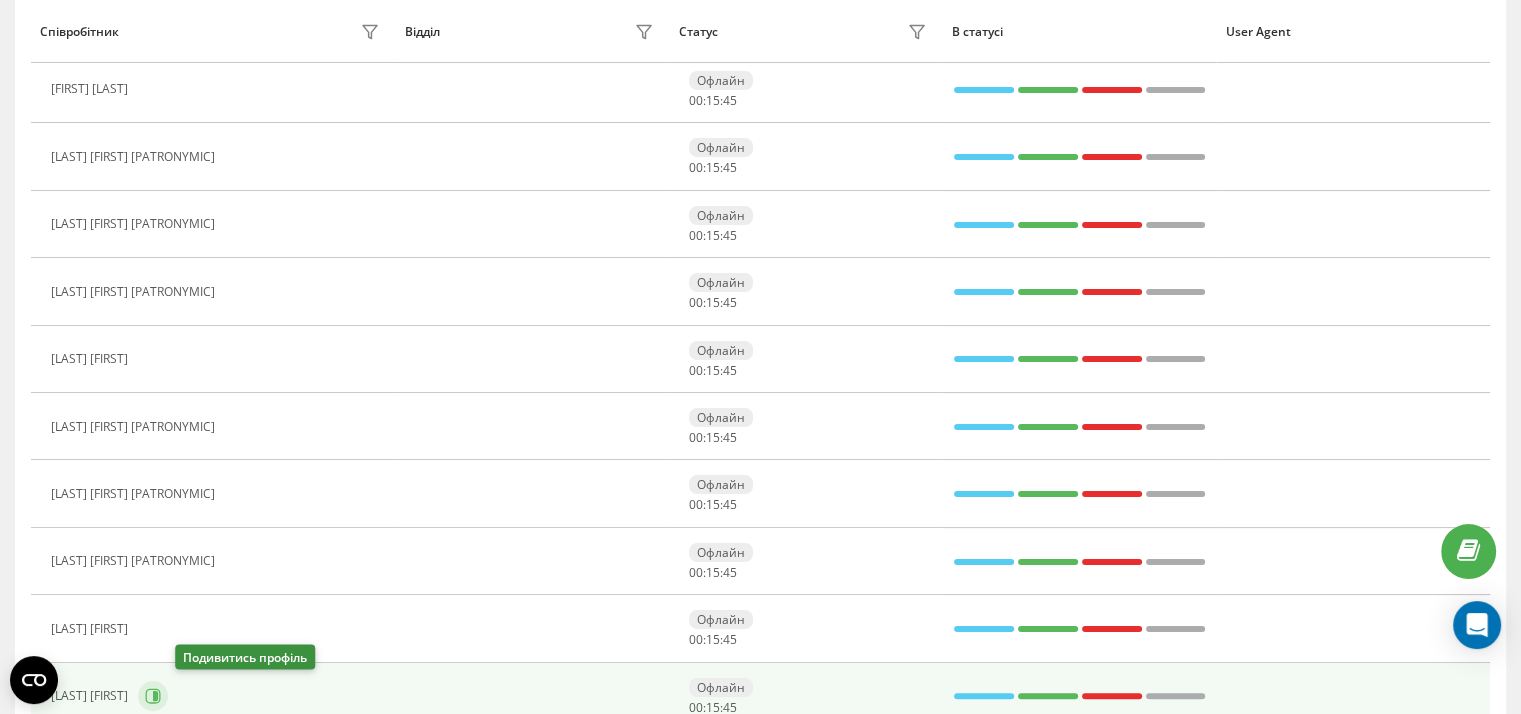 click 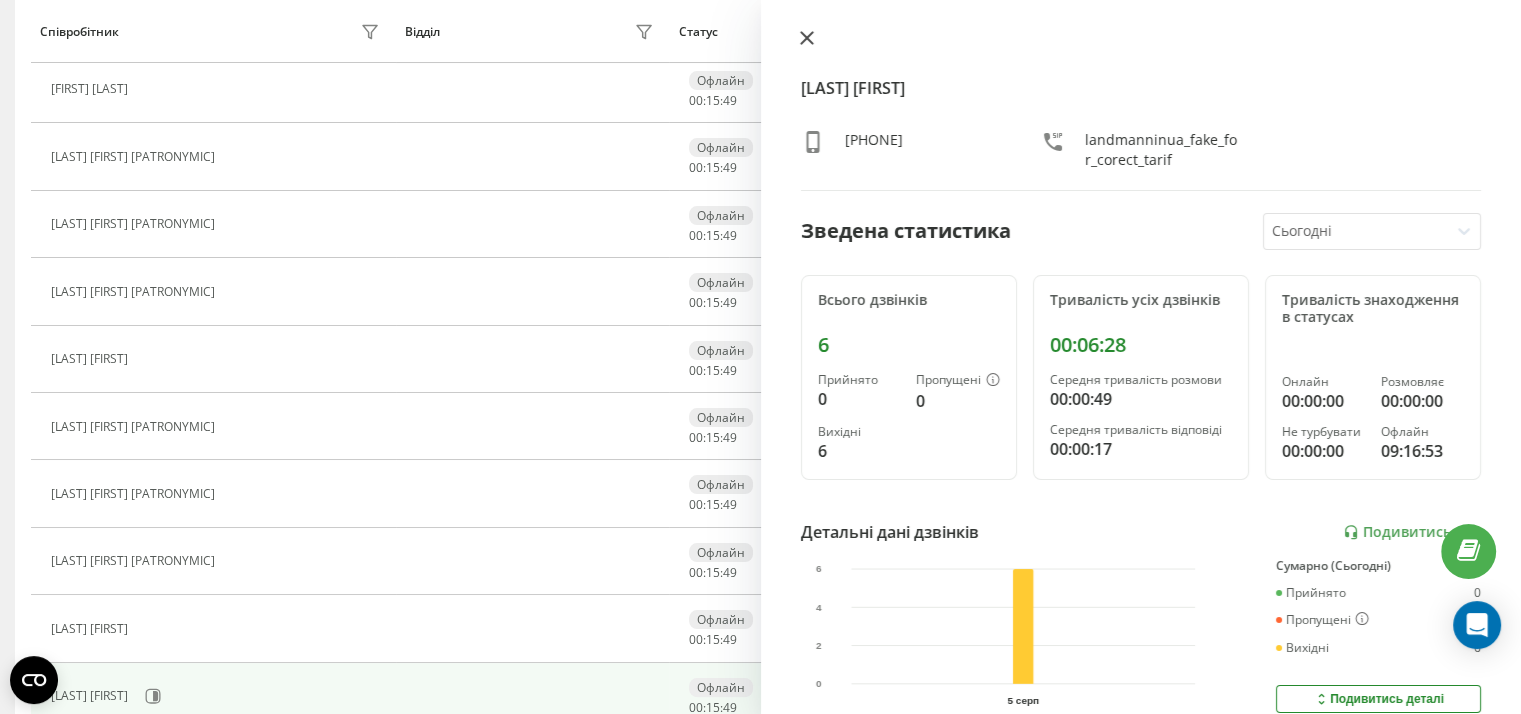 click 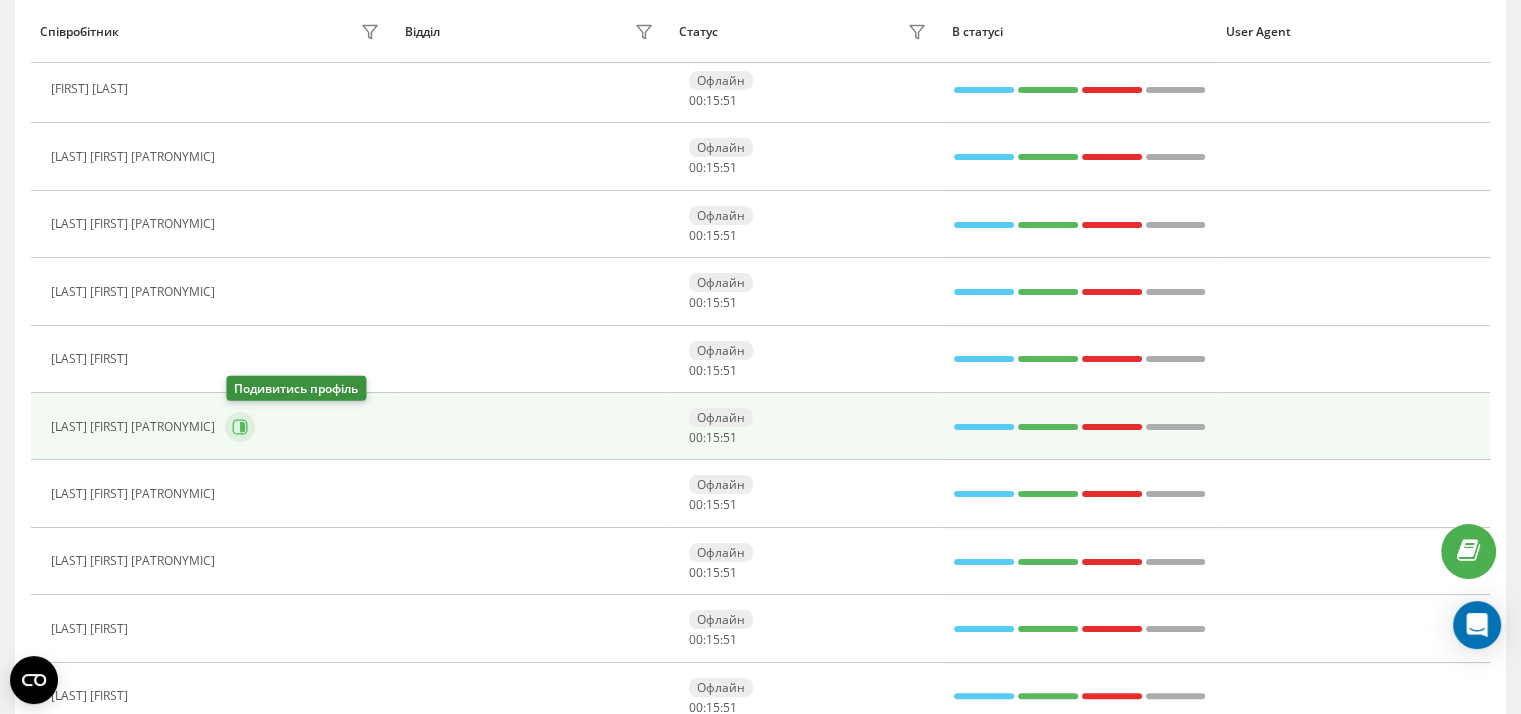 click 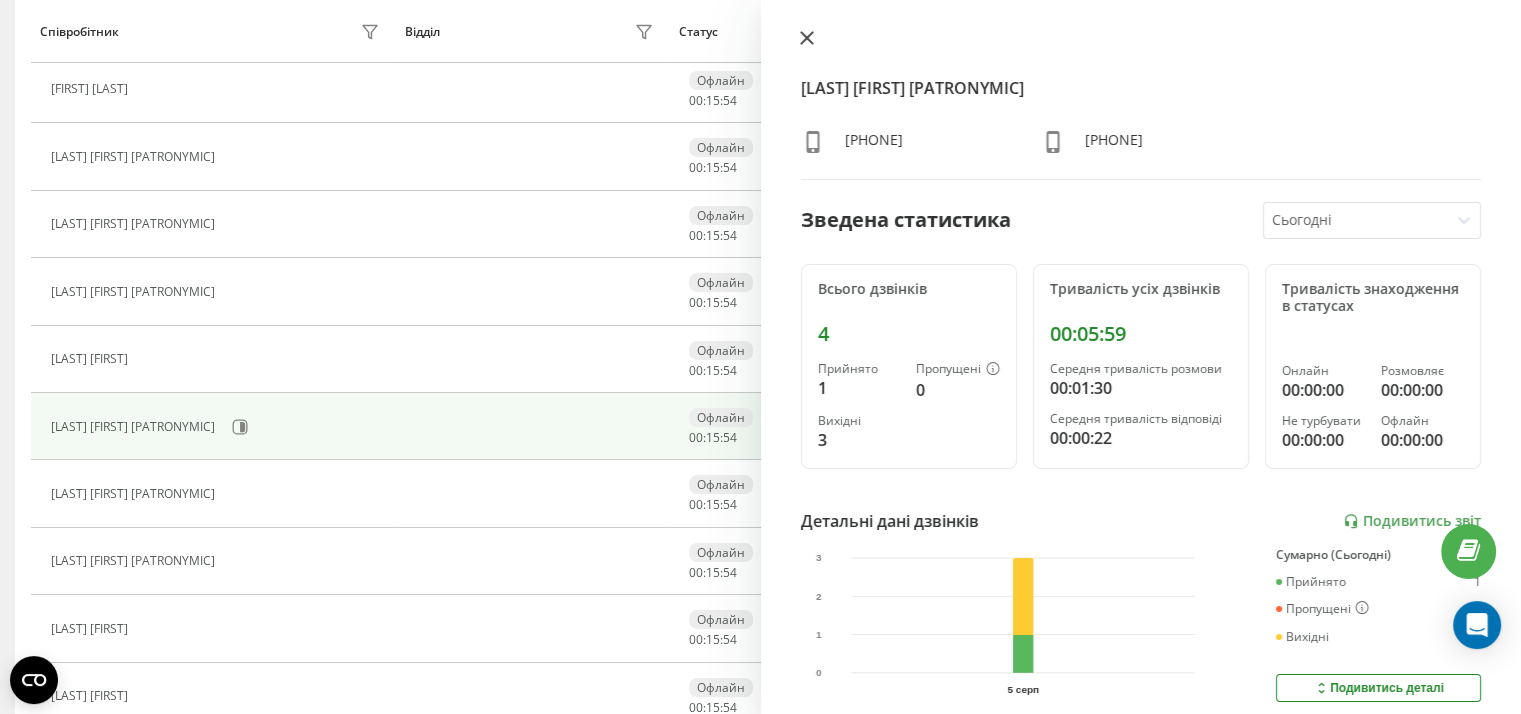 click 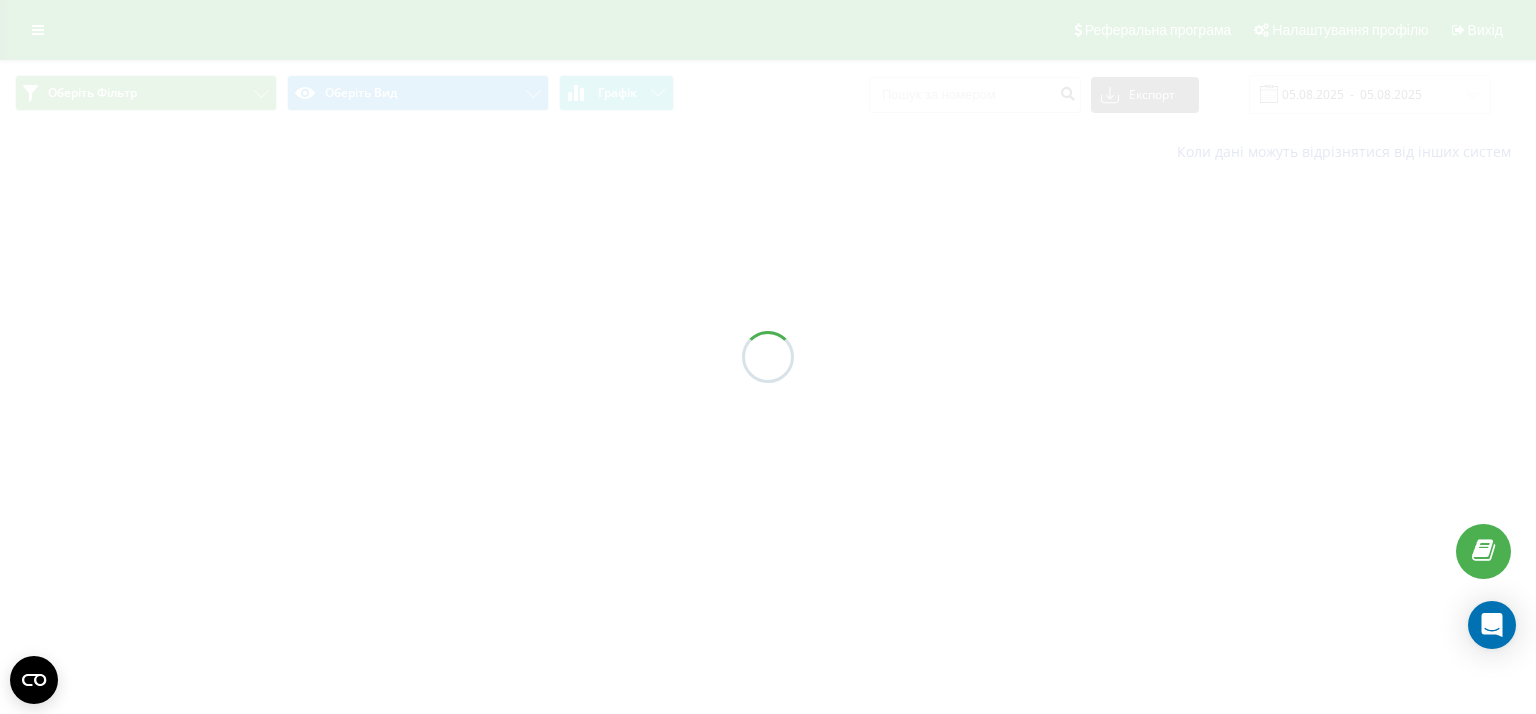 scroll, scrollTop: 0, scrollLeft: 0, axis: both 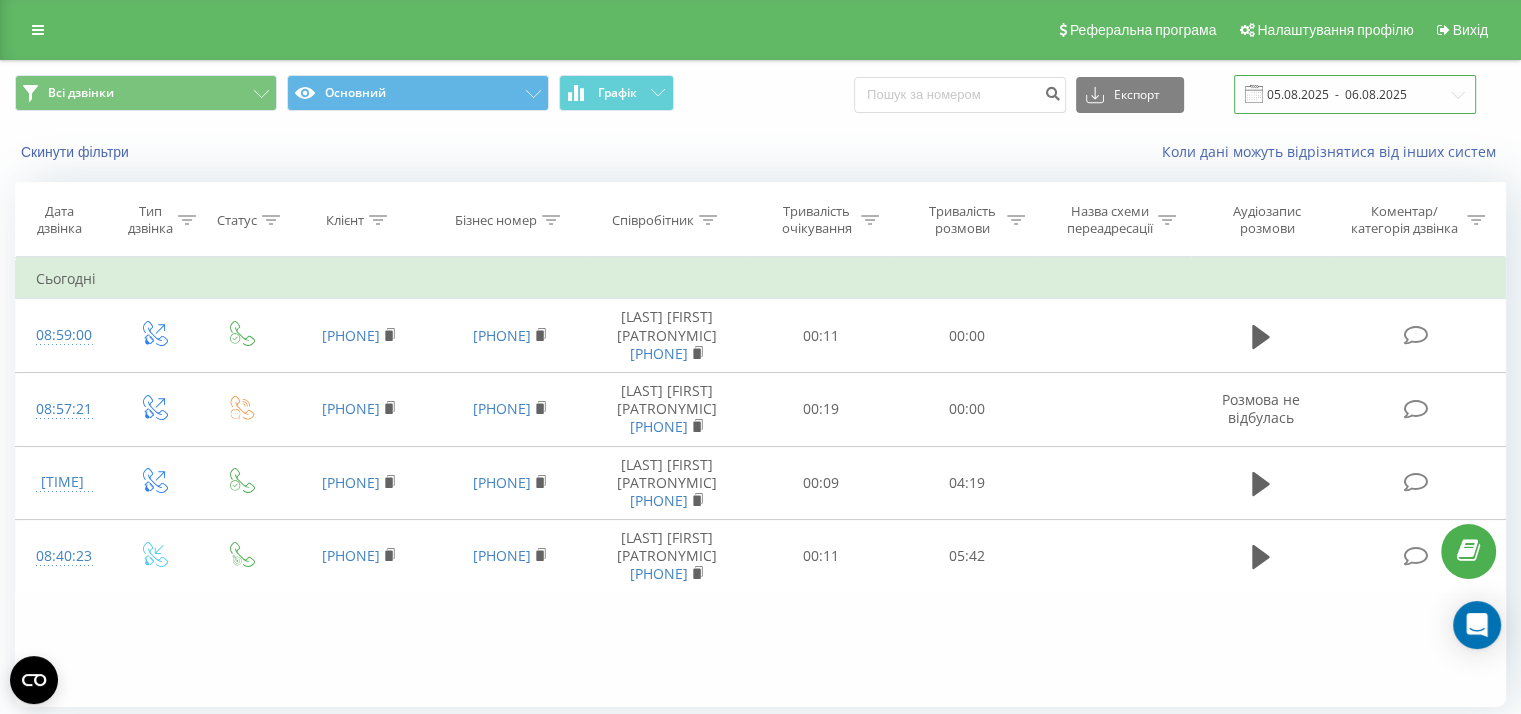 click on "05.08.2025  -  06.08.2025" at bounding box center (1355, 94) 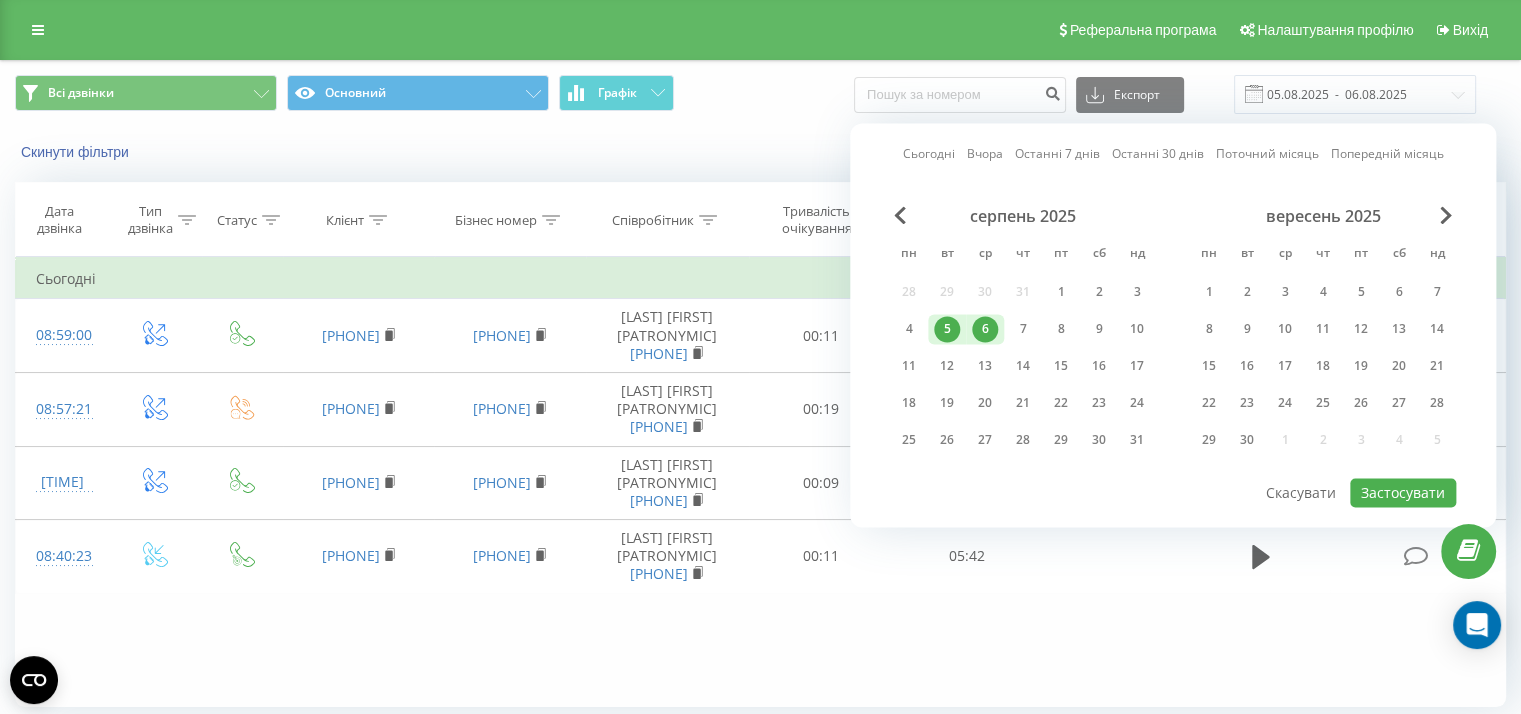 click on "Сьогодні" at bounding box center [929, 154] 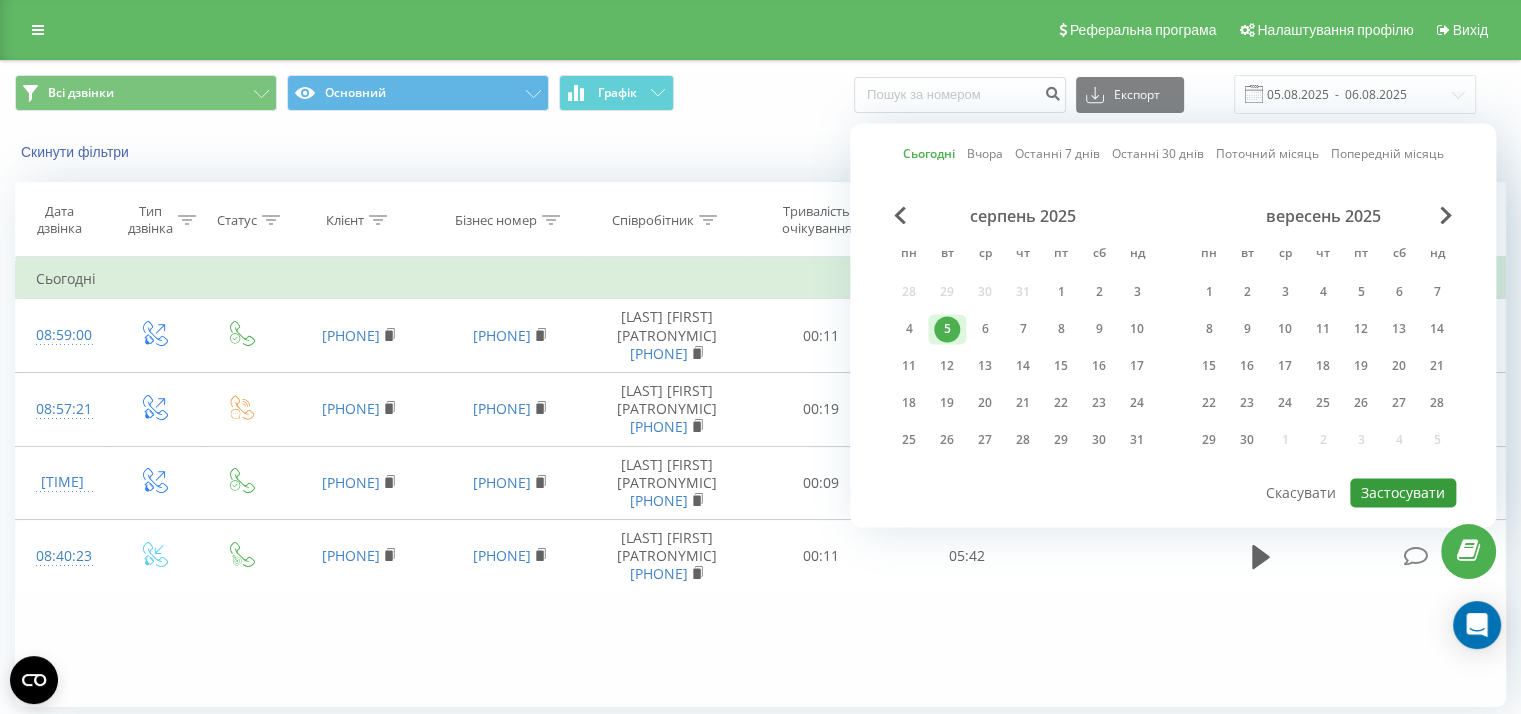 click on "Застосувати" at bounding box center [1403, 492] 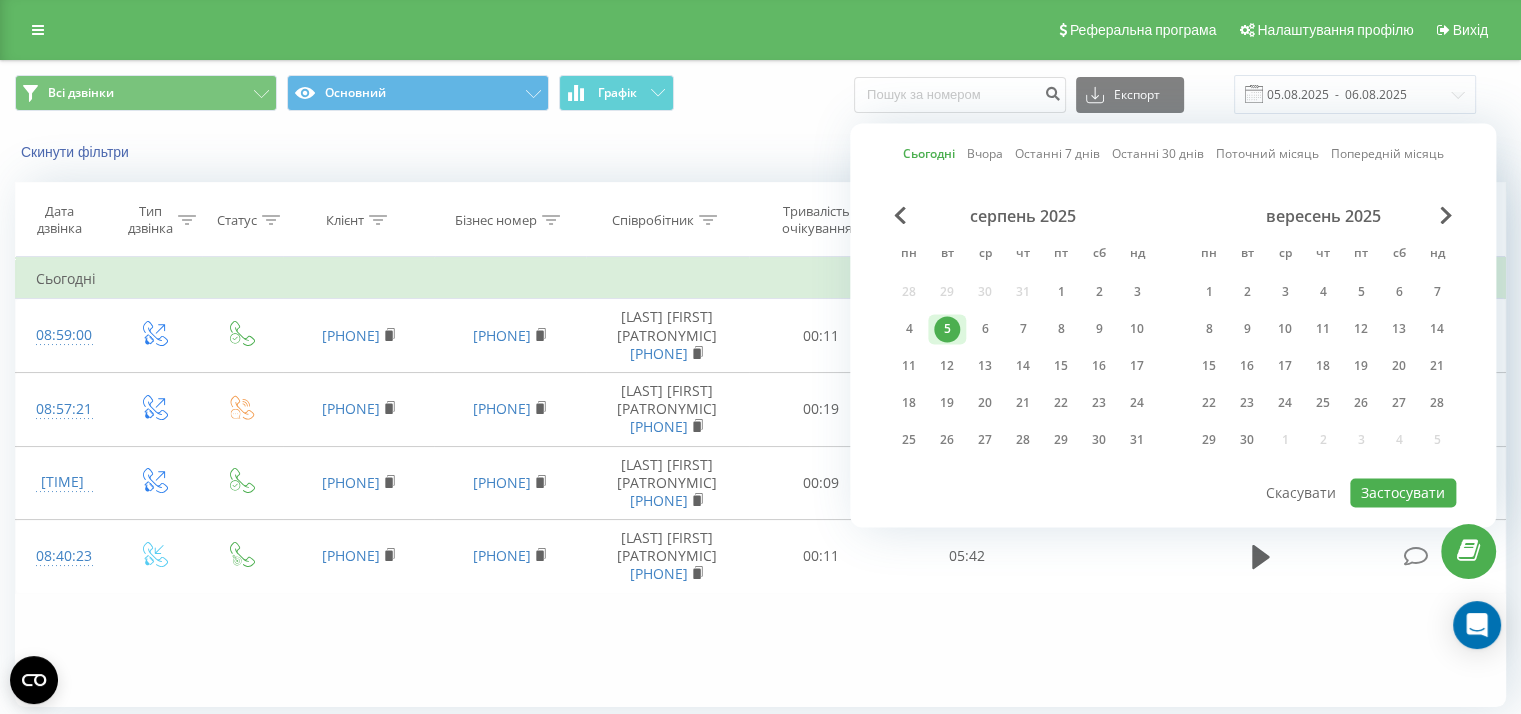 type on "05.08.2025  -  05.08.2025" 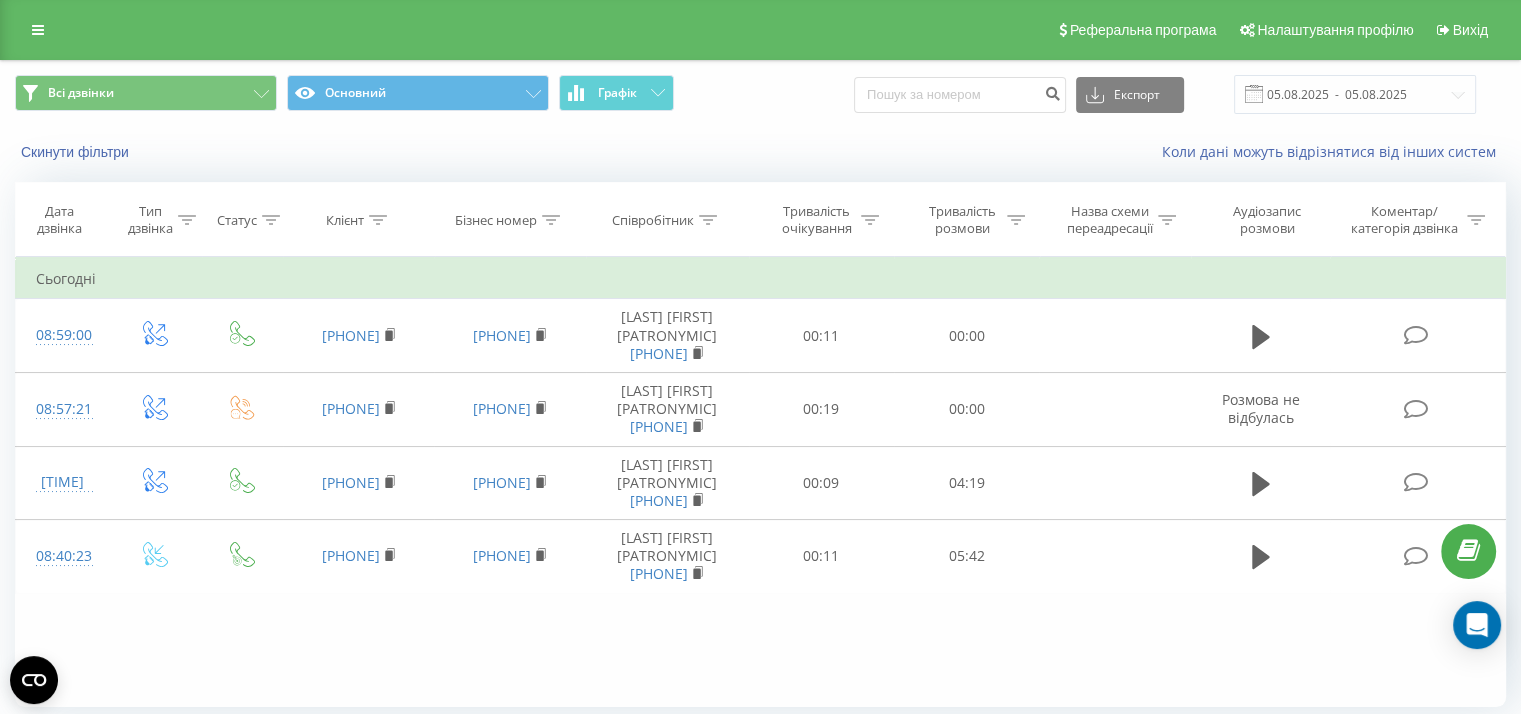 click on "Тривалість розмови" at bounding box center (973, 220) 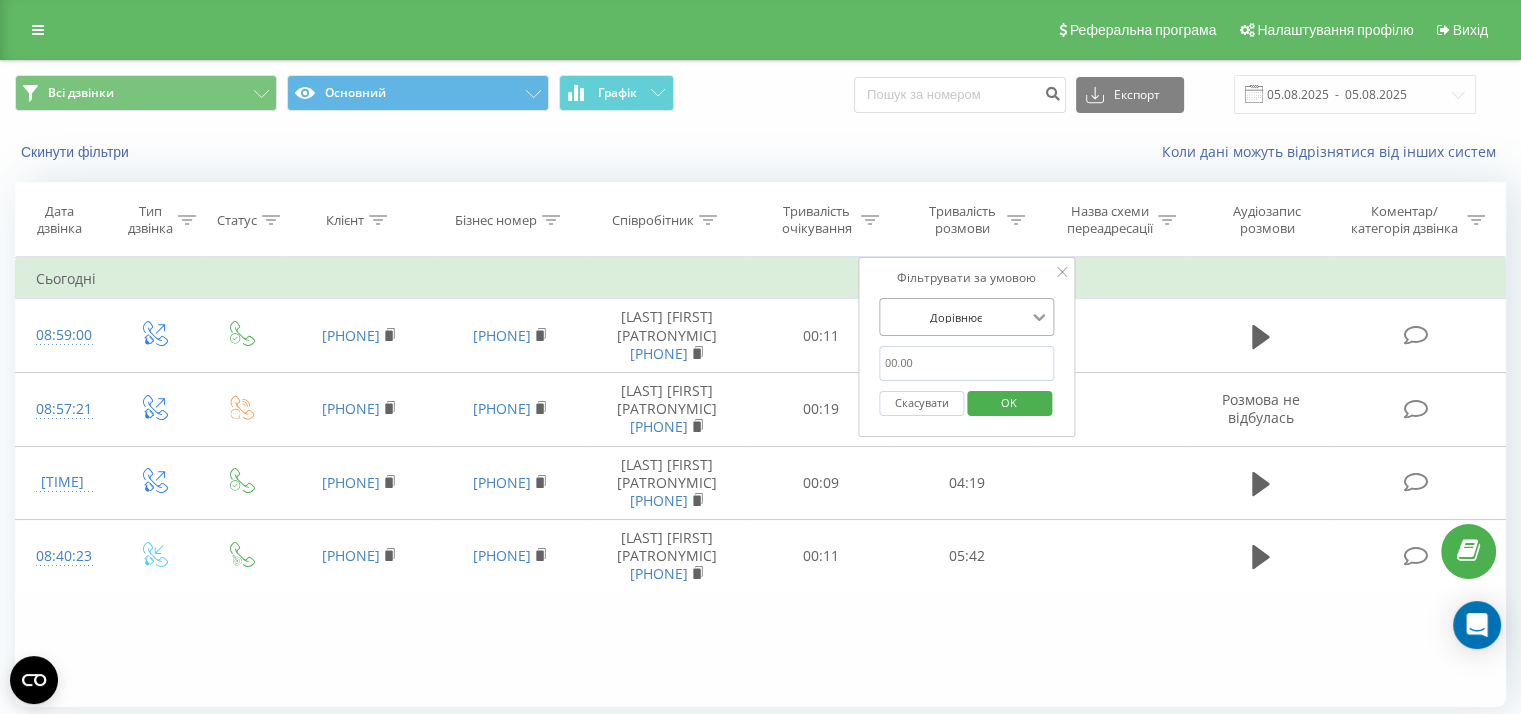 click 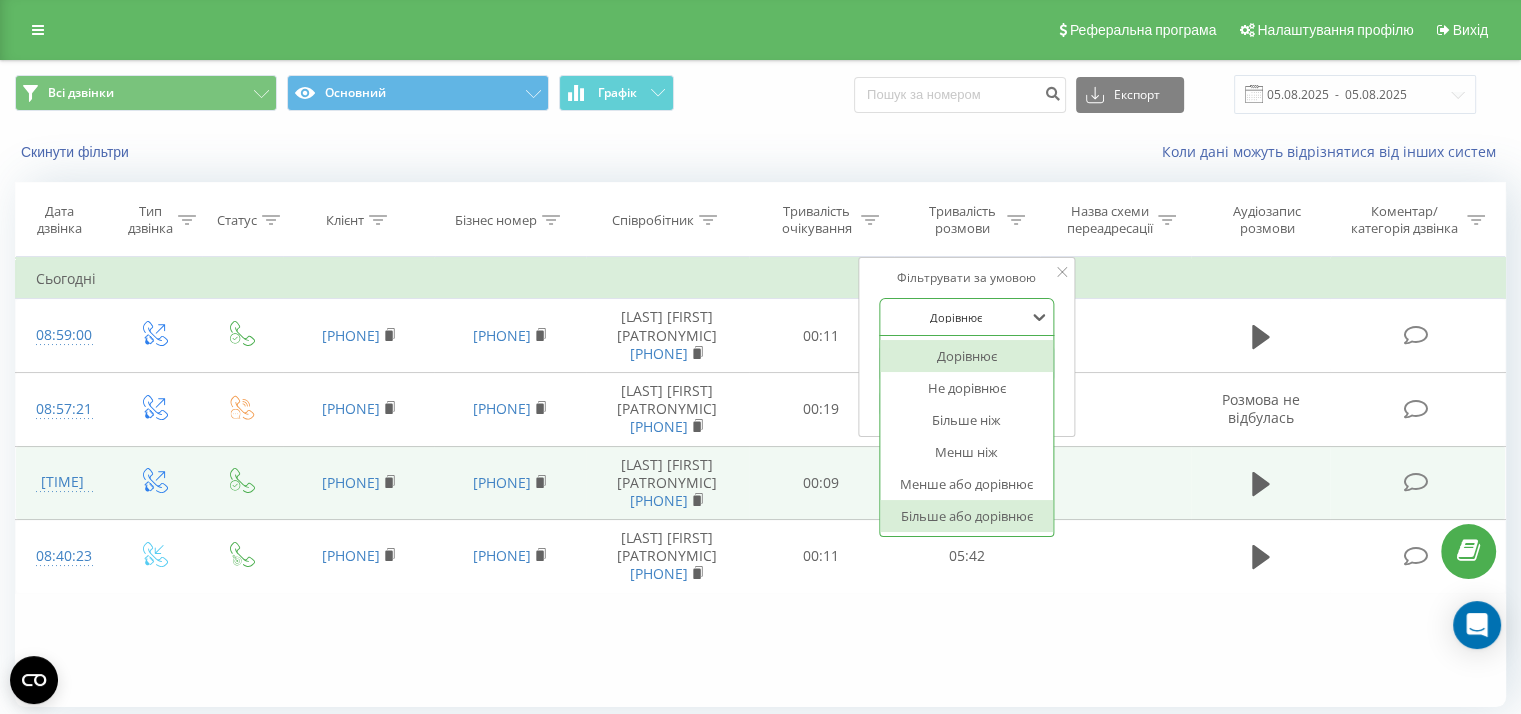 drag, startPoint x: 998, startPoint y: 513, endPoint x: 999, endPoint y: 488, distance: 25.019993 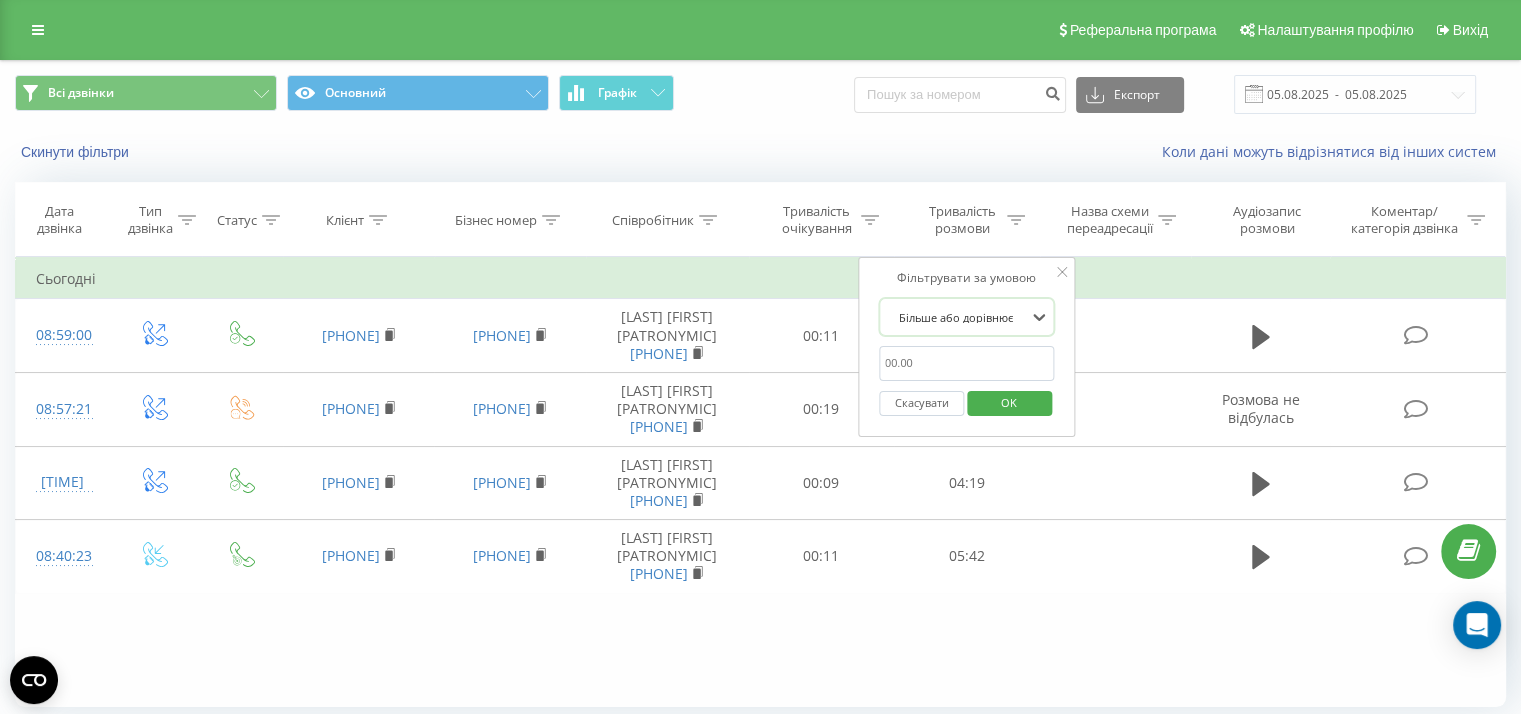 click at bounding box center (967, 363) 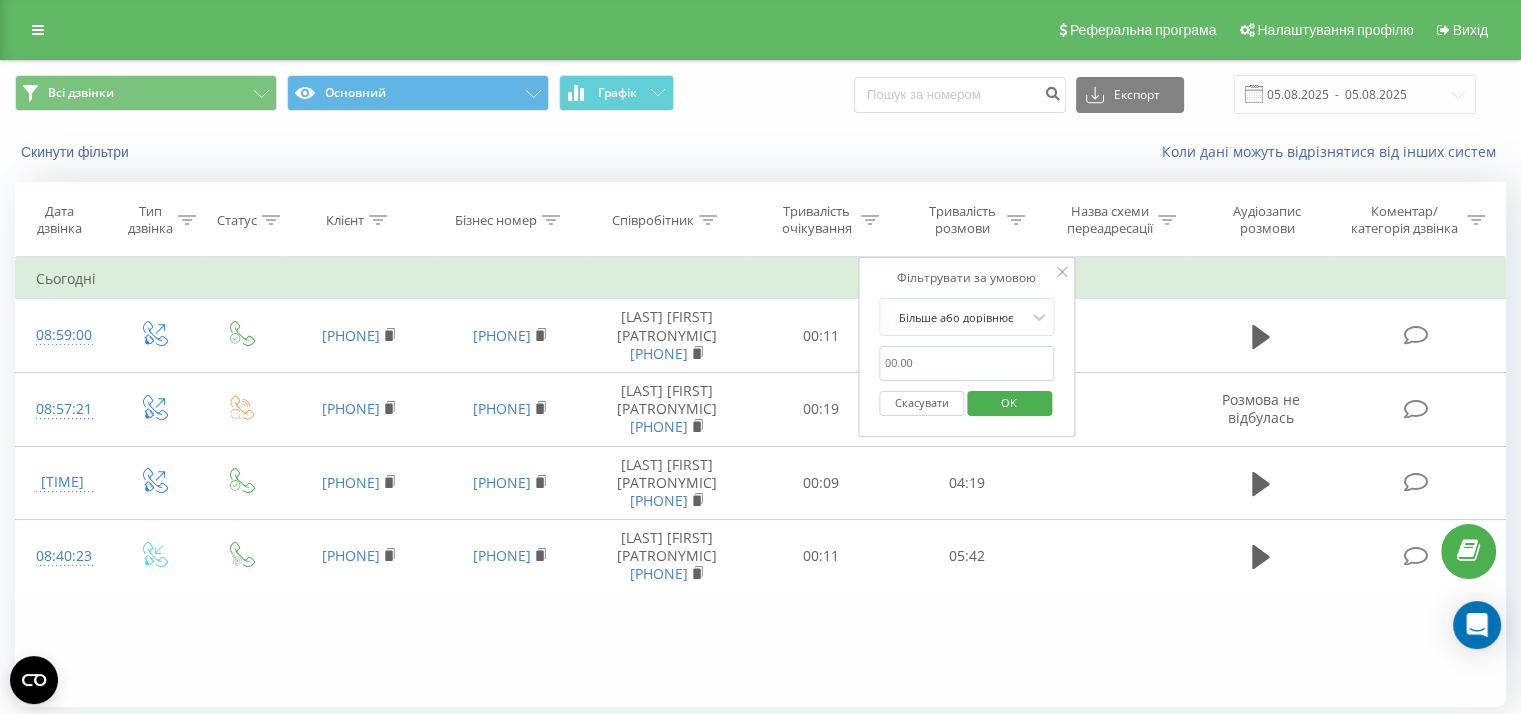 type on "0060" 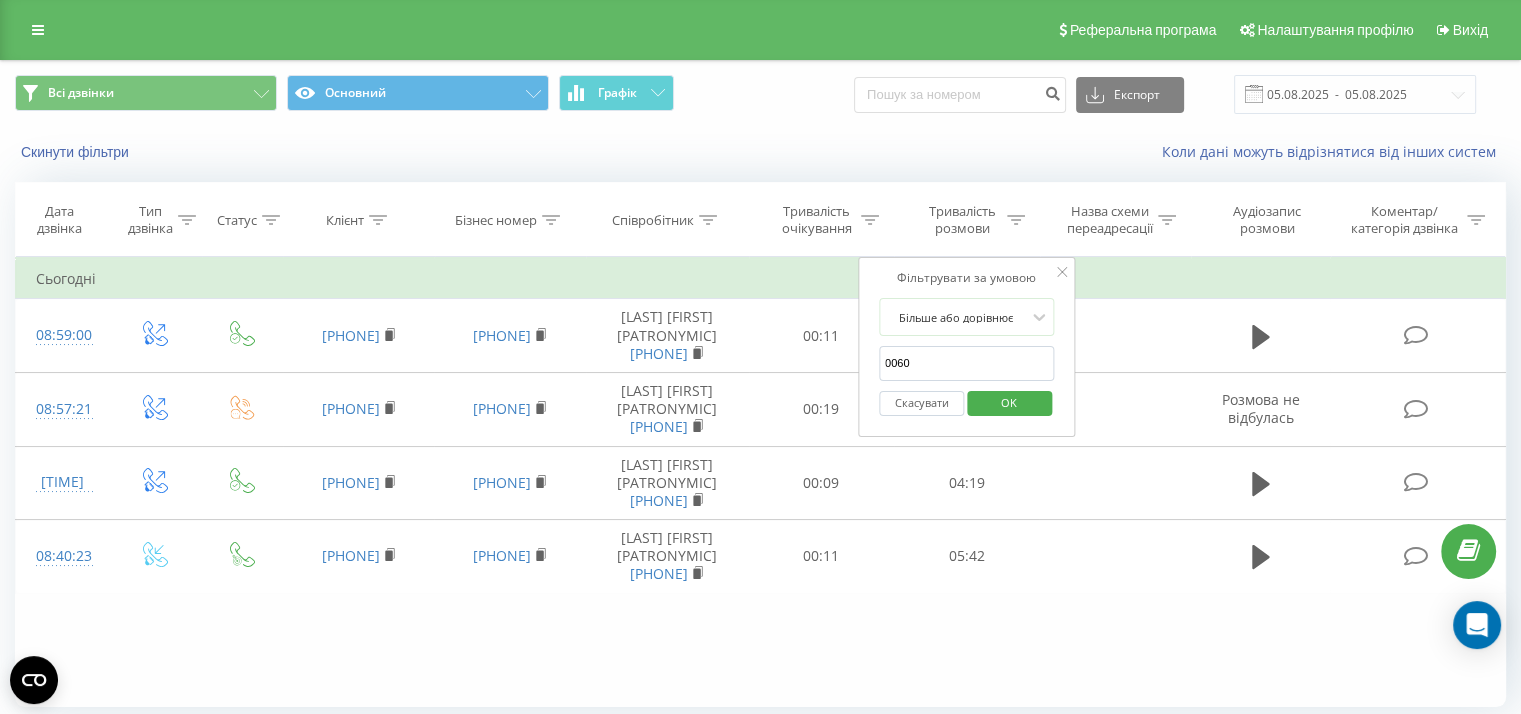 click on "OK" at bounding box center (1009, 402) 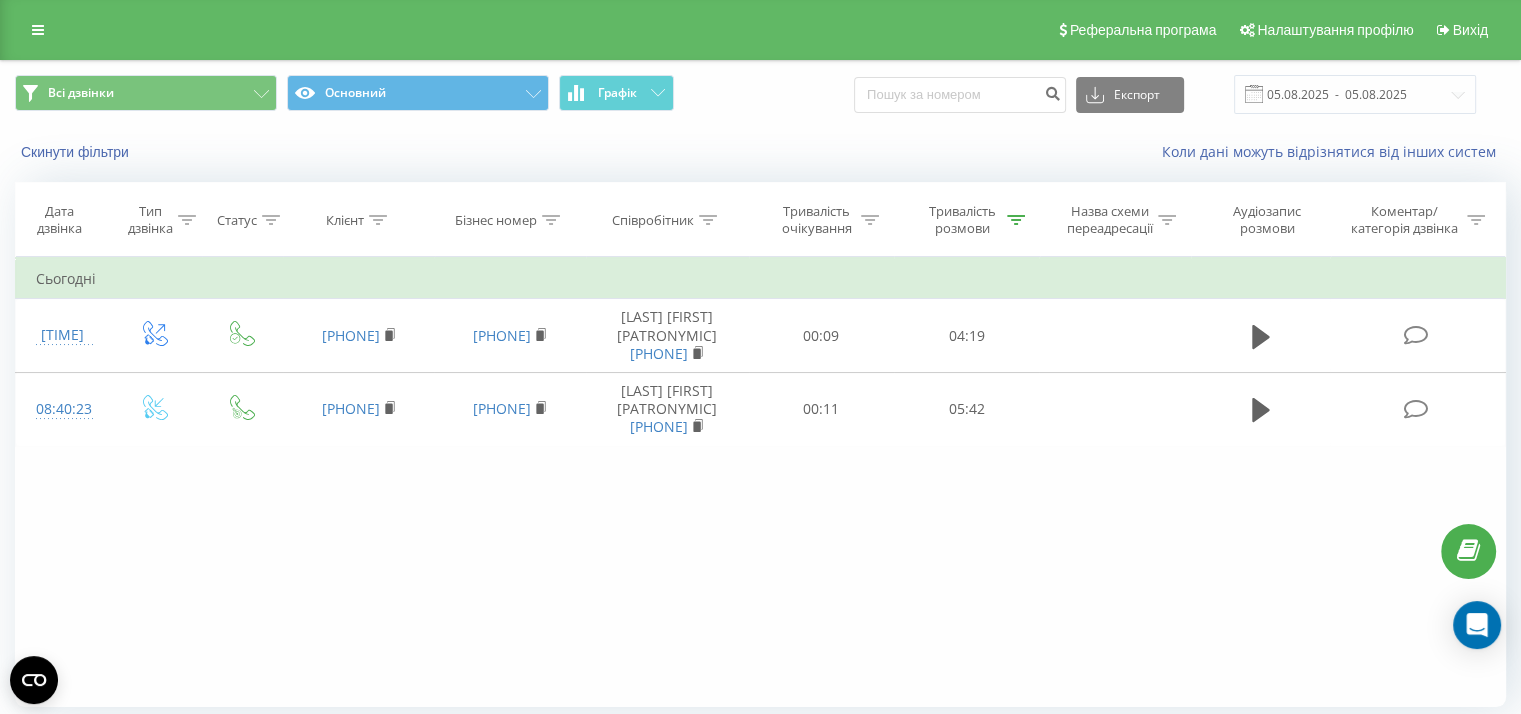 click 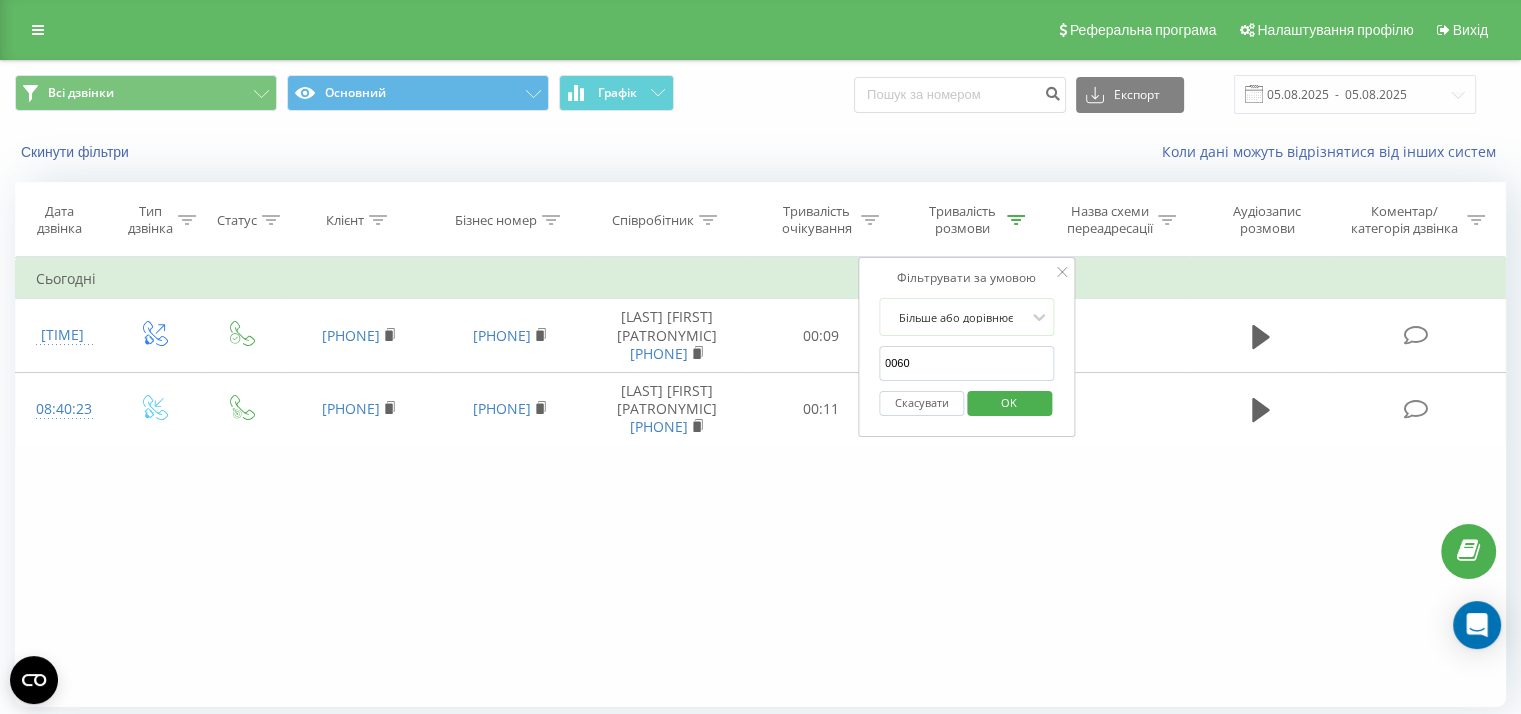 click on "OK" at bounding box center [1009, 402] 